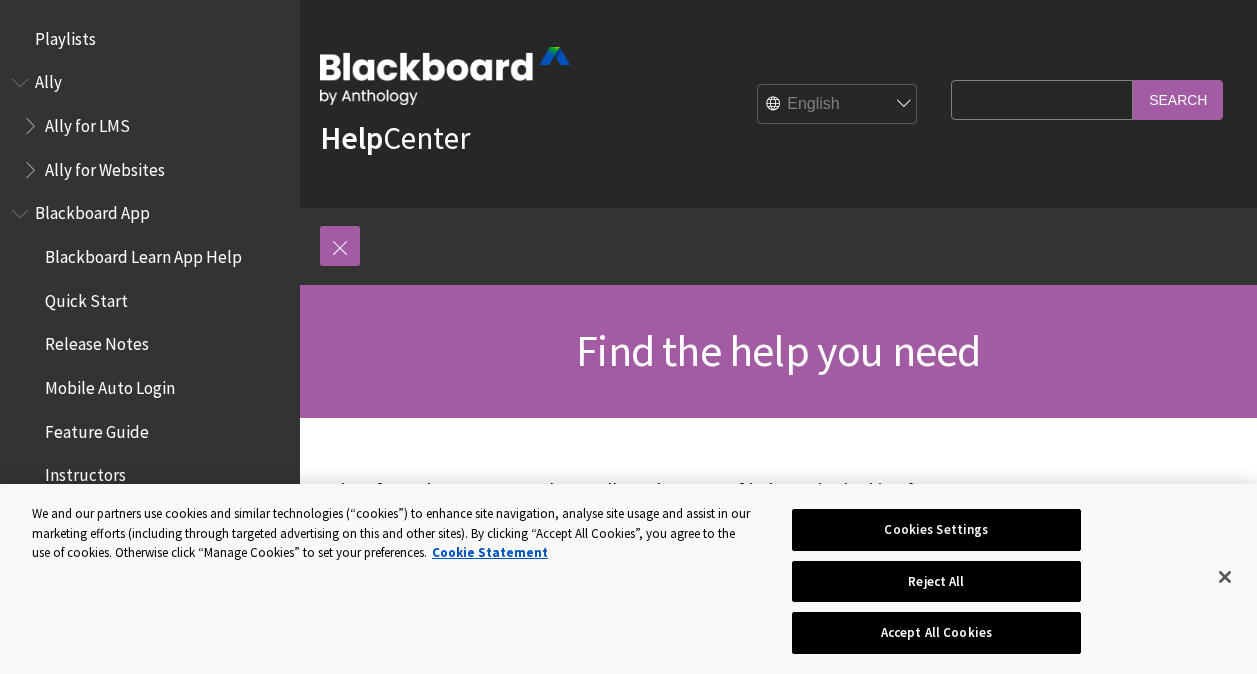 scroll, scrollTop: 524, scrollLeft: 0, axis: vertical 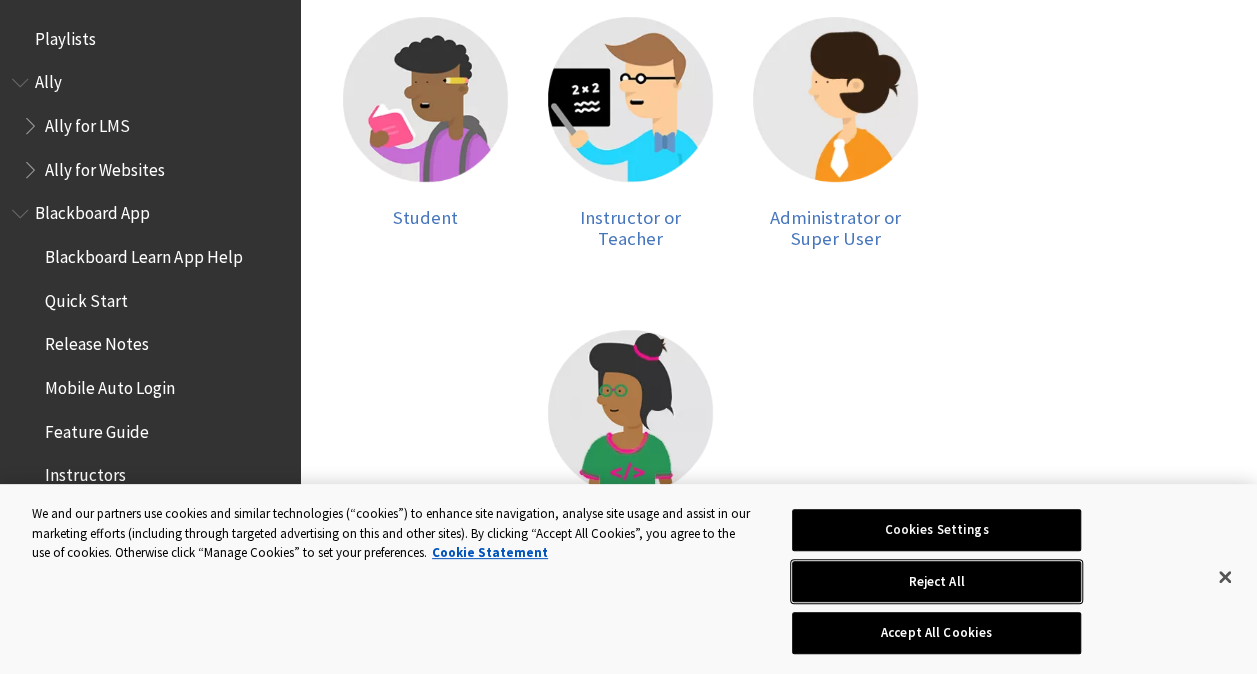 click on "Reject All" at bounding box center [936, 582] 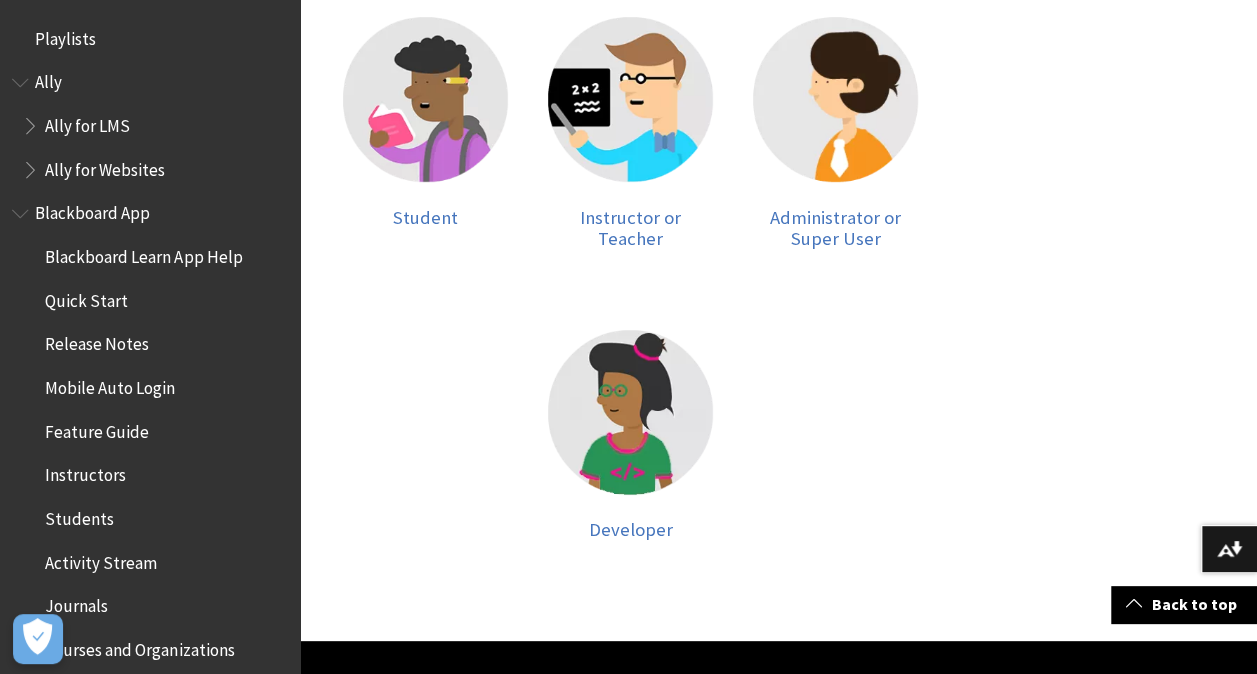 scroll, scrollTop: 0, scrollLeft: 0, axis: both 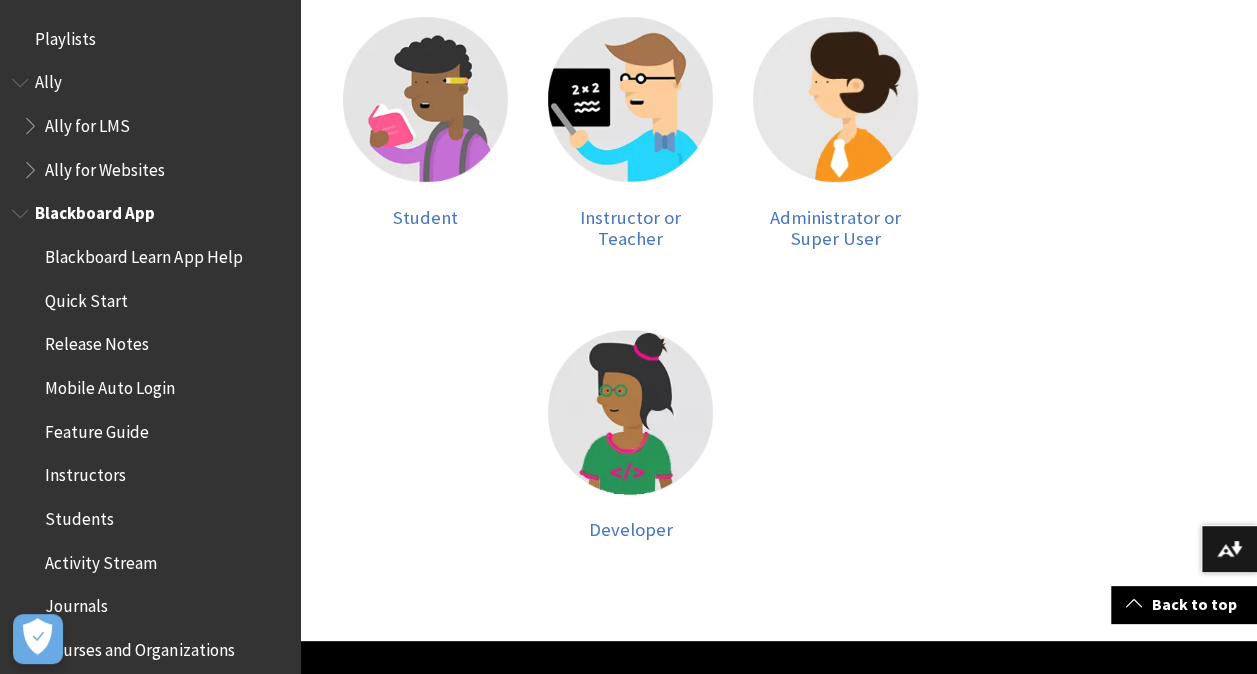 click on "Mobile Auto Login" at bounding box center [110, 384] 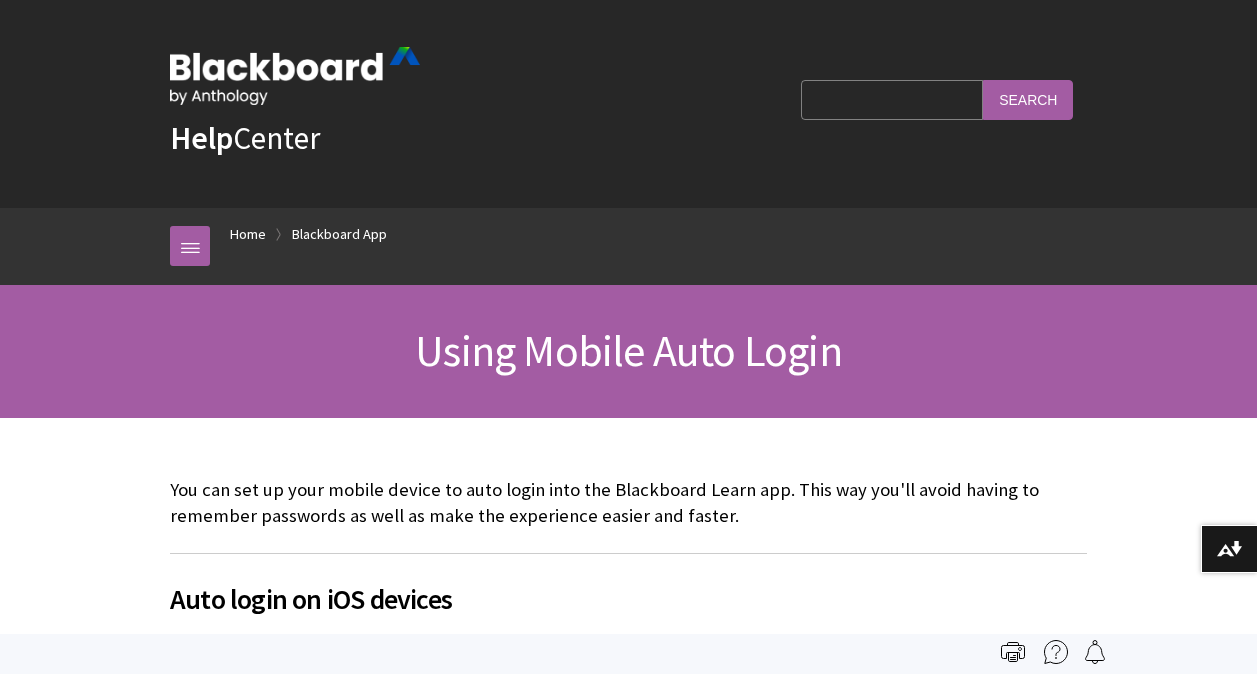scroll, scrollTop: 0, scrollLeft: 0, axis: both 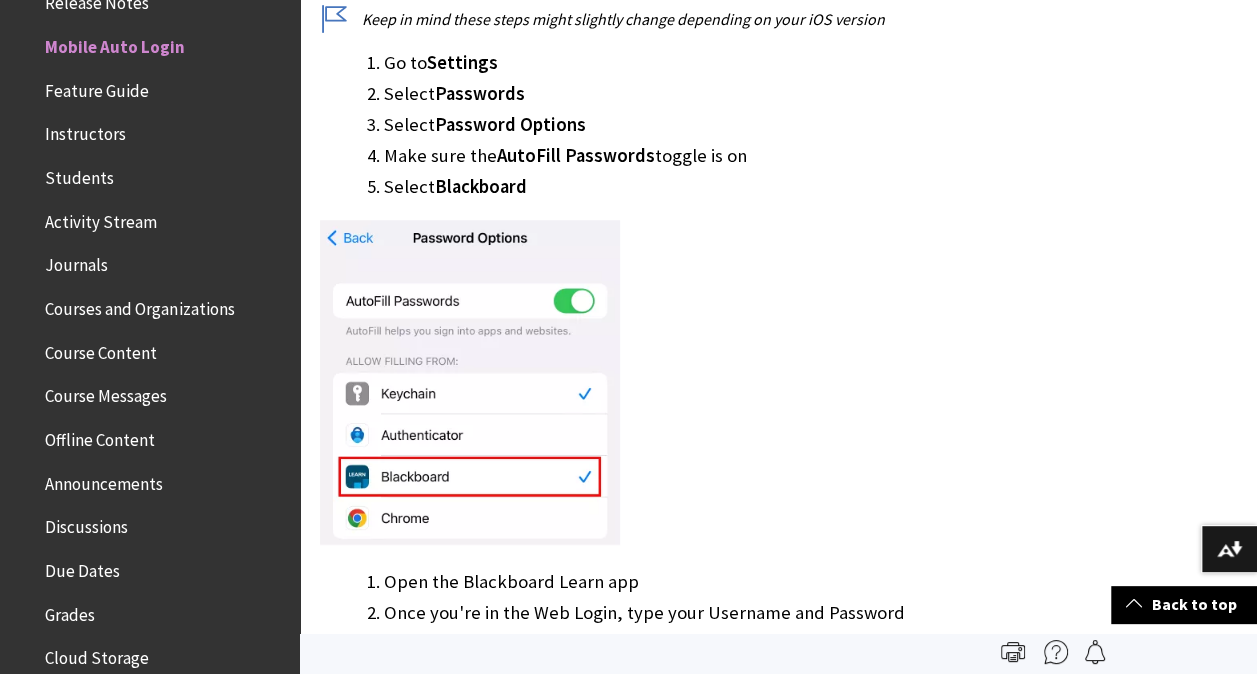 click on "Auto login on iOS devices Go to" at bounding box center (778, 1686) 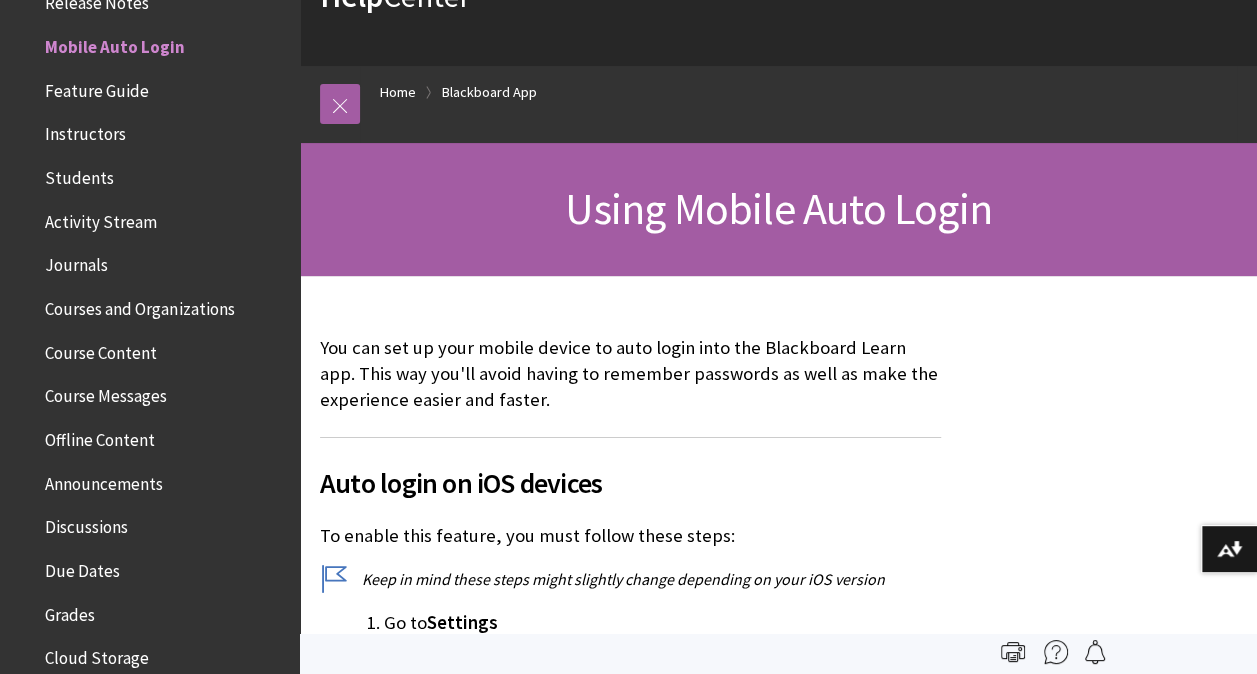 scroll, scrollTop: 0, scrollLeft: 0, axis: both 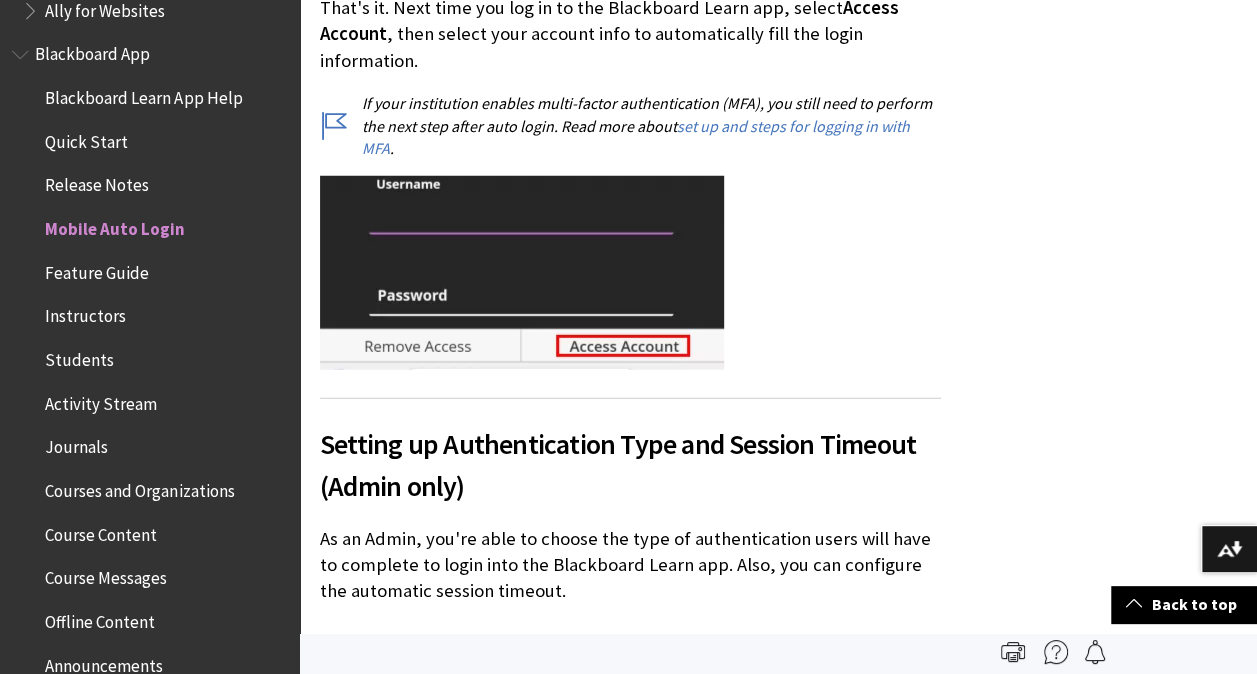 click on "Instructors" at bounding box center (85, 313) 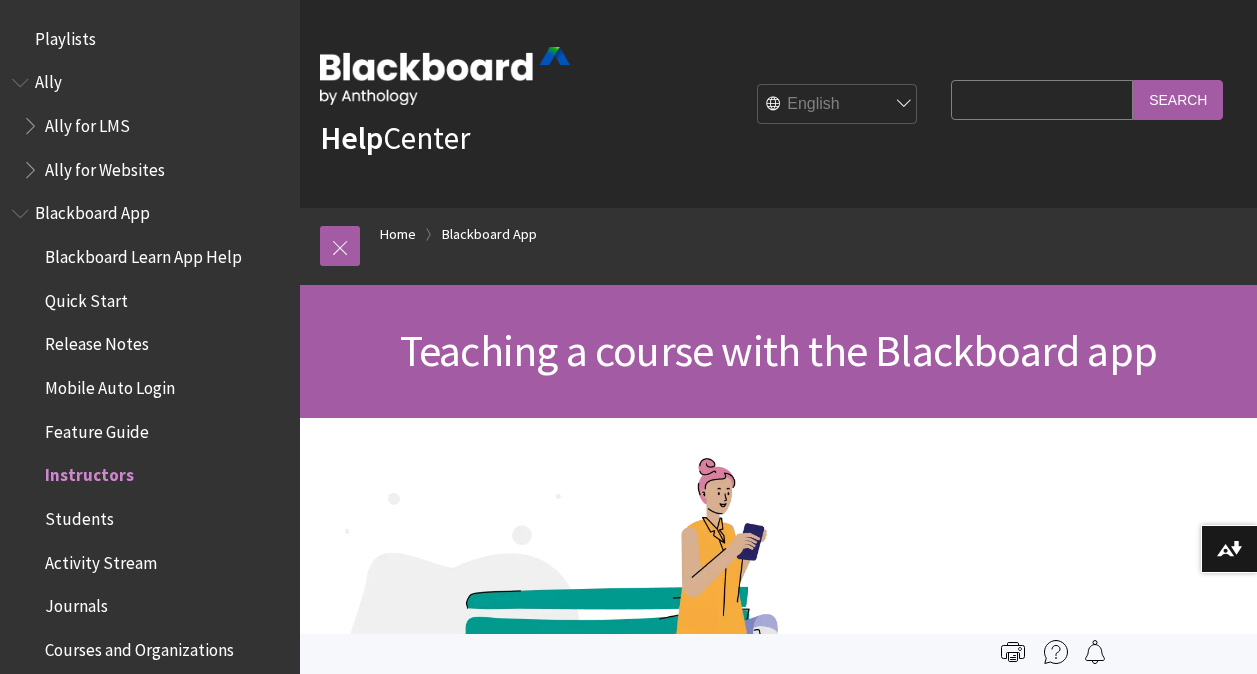 scroll, scrollTop: 0, scrollLeft: 0, axis: both 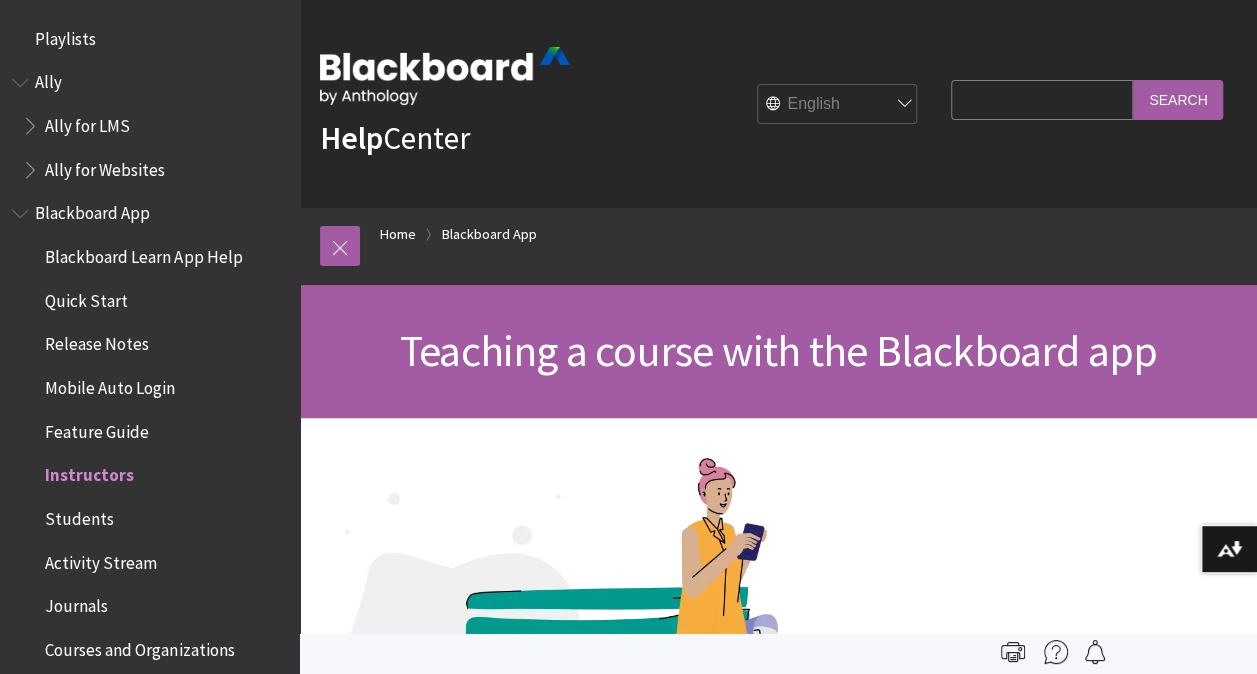click on "Instructors" at bounding box center (89, 472) 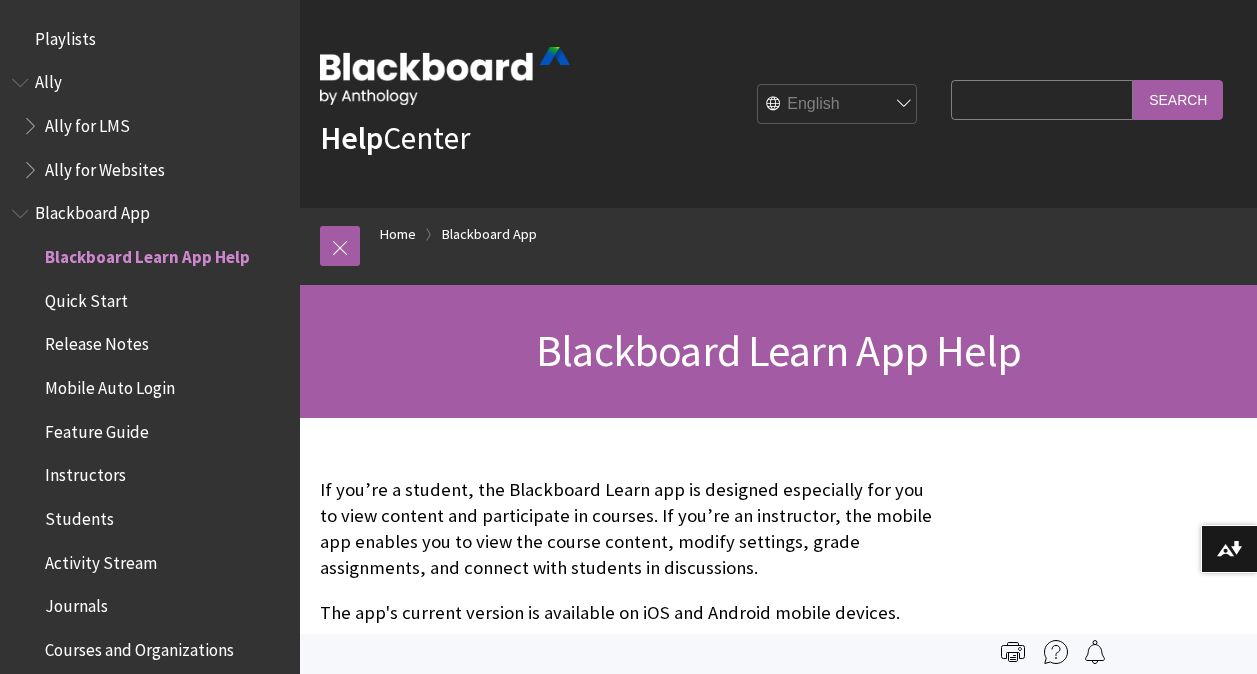 scroll, scrollTop: 0, scrollLeft: 0, axis: both 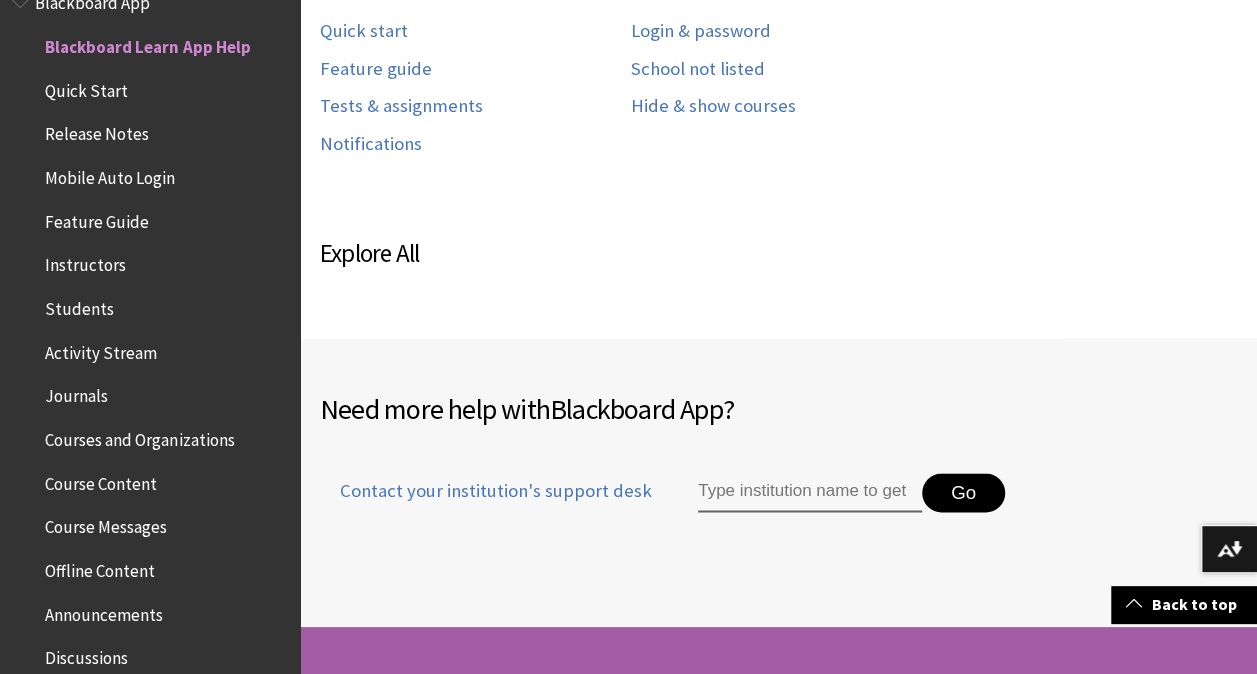 click on "Course Content" at bounding box center (101, 480) 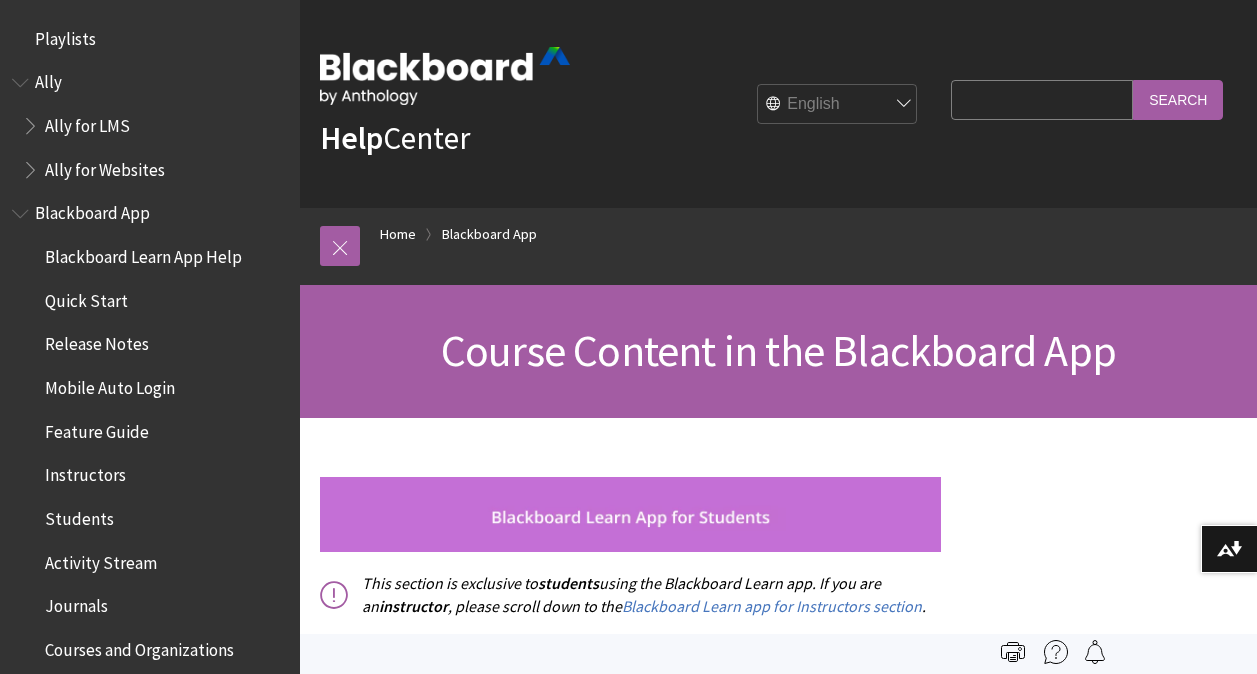 scroll, scrollTop: 0, scrollLeft: 0, axis: both 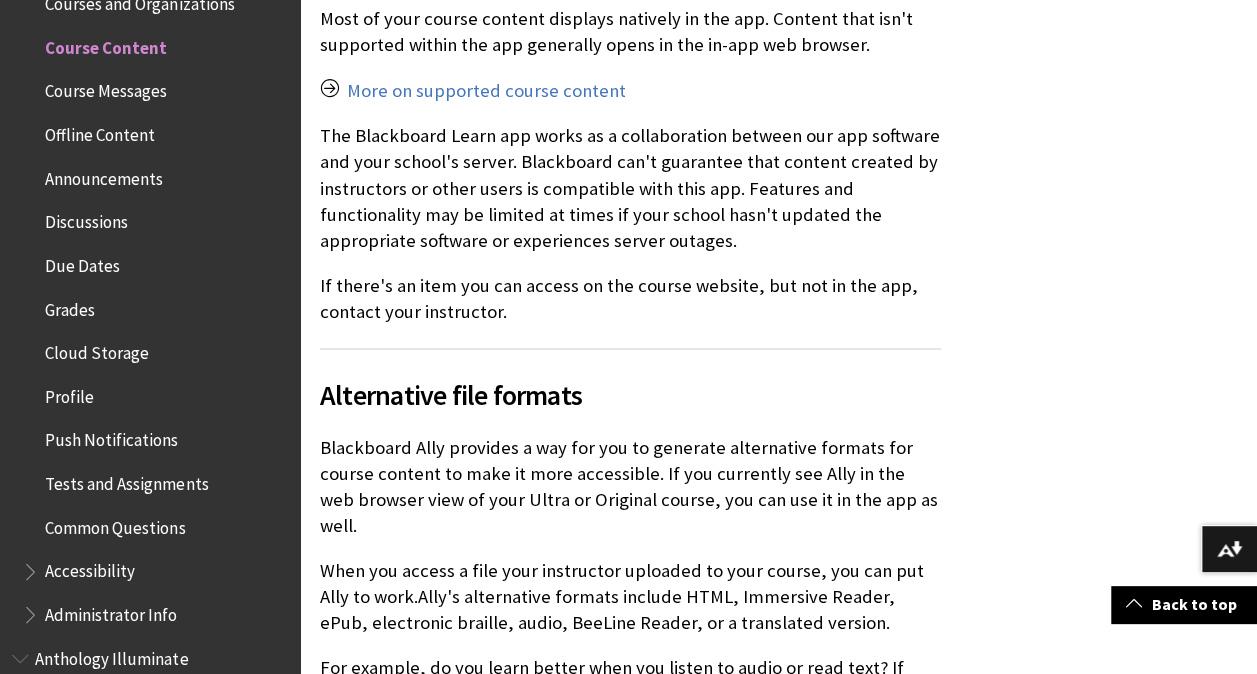 click on "Common Questions" at bounding box center [115, 524] 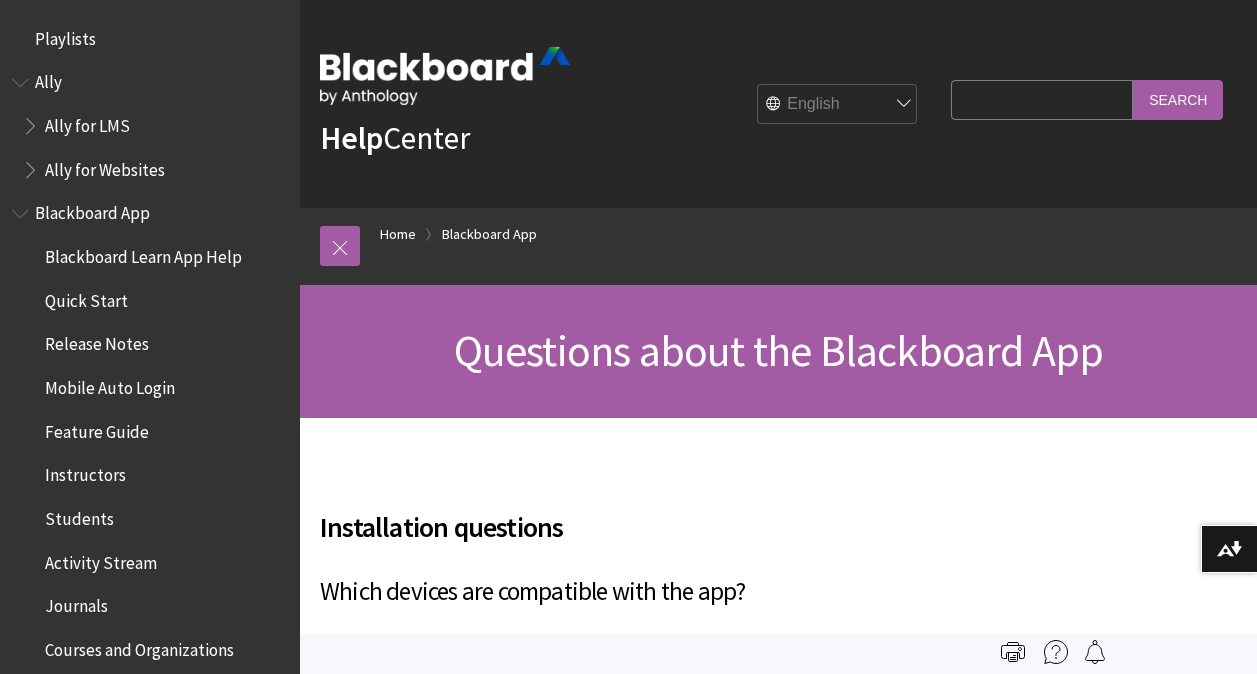 scroll, scrollTop: 0, scrollLeft: 0, axis: both 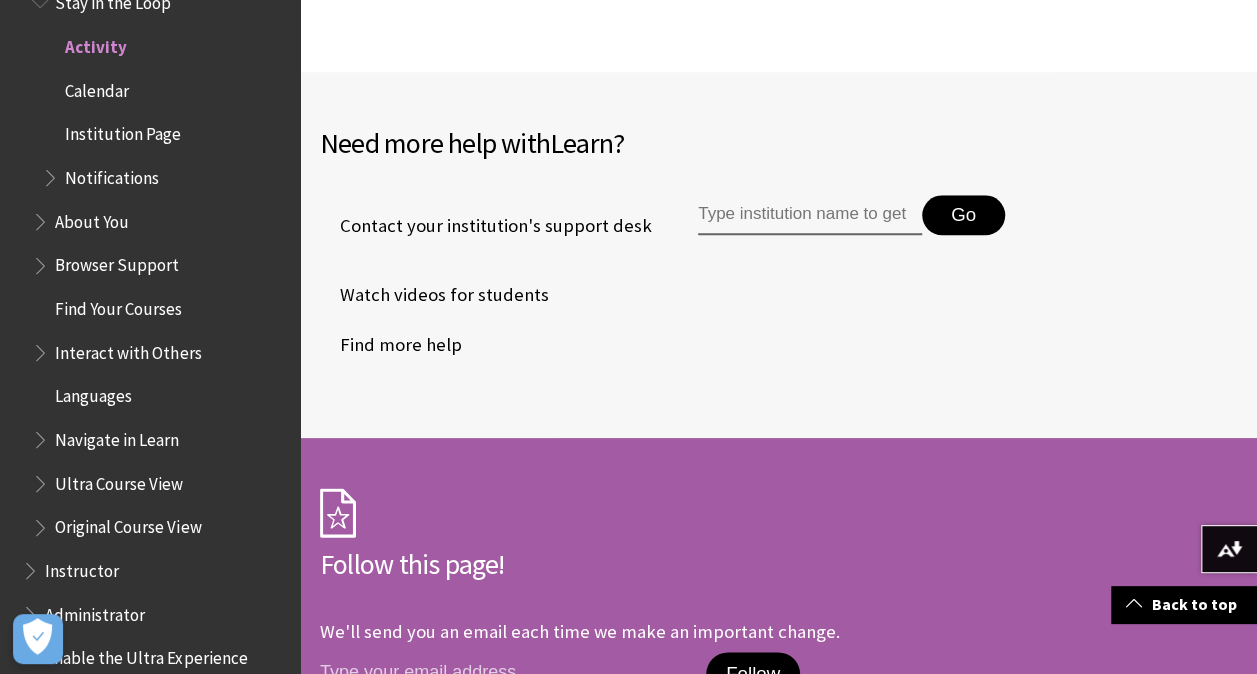 click at bounding box center [810, 215] 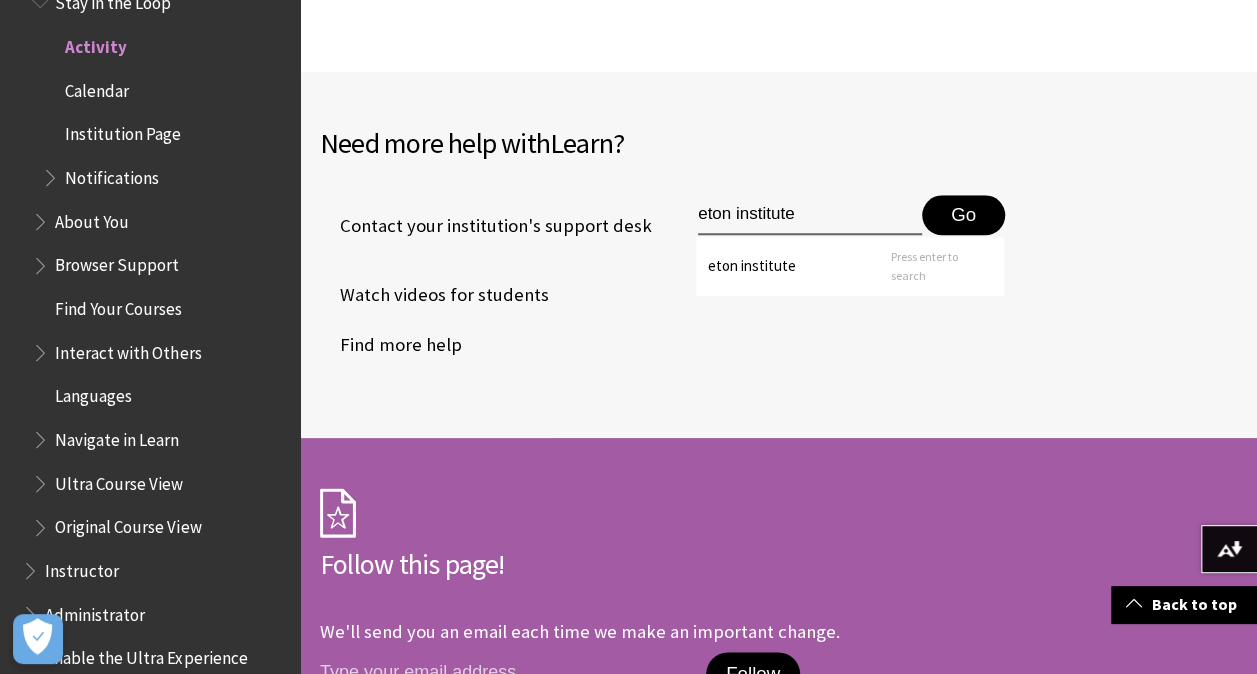 type on "eton institute" 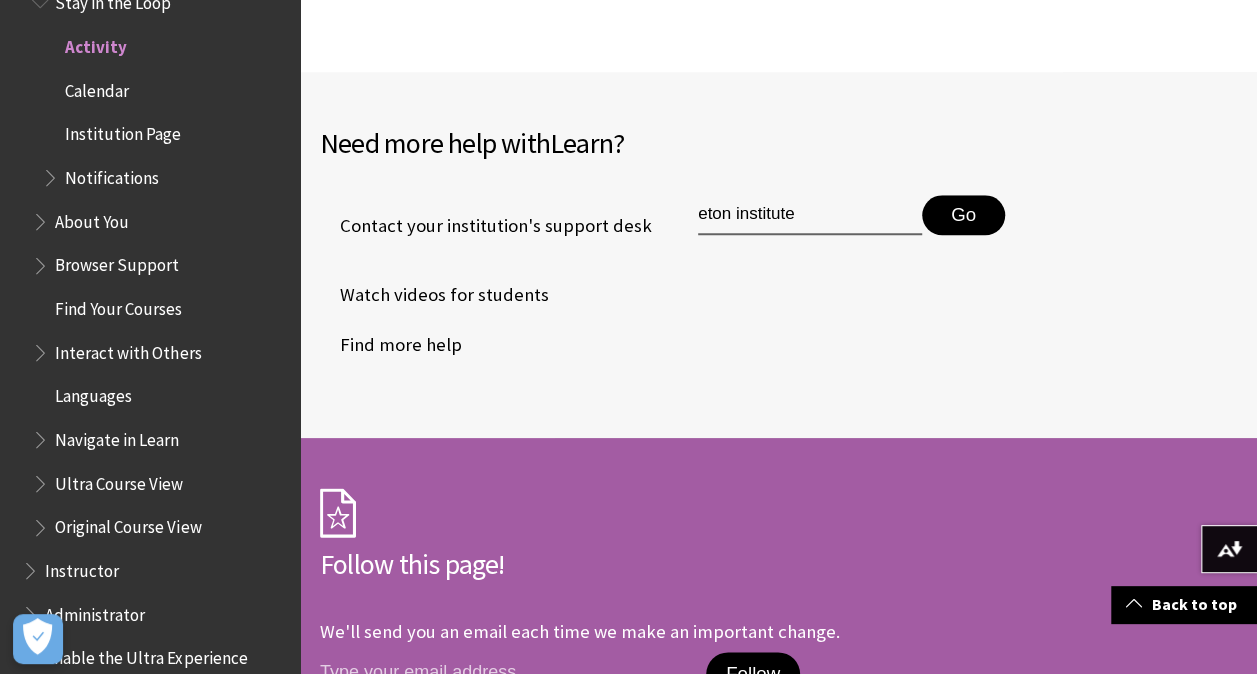 click on "Go" at bounding box center [963, 215] 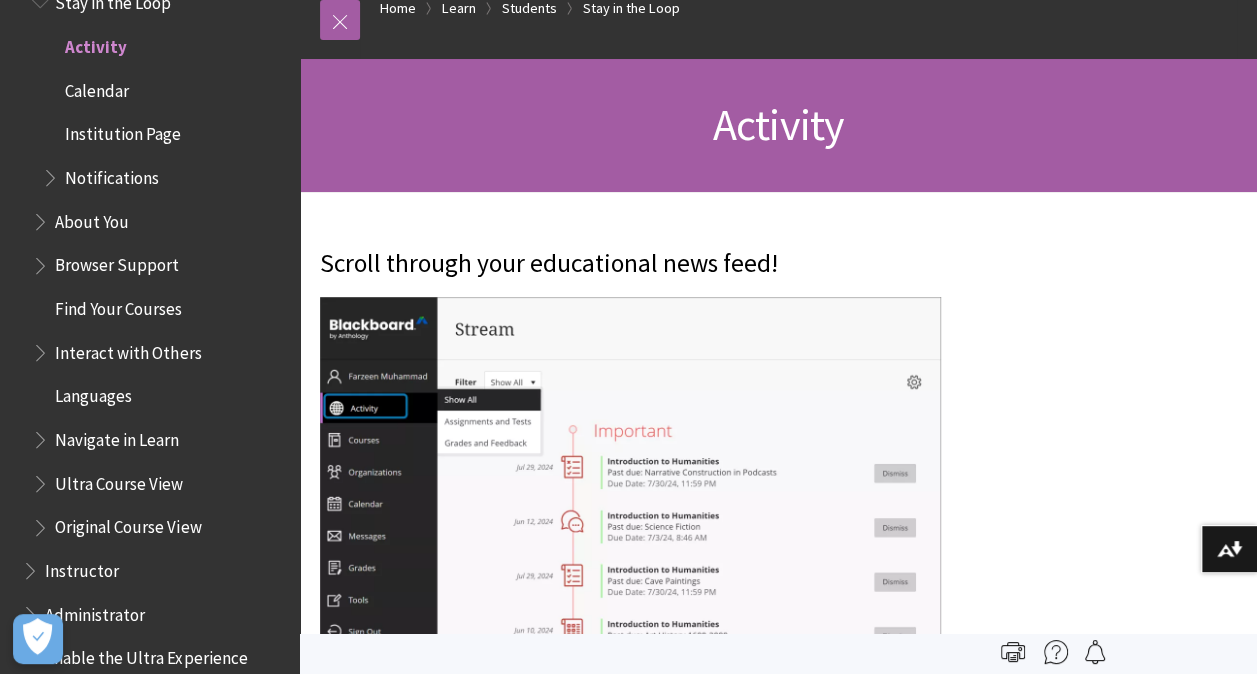 scroll, scrollTop: 0, scrollLeft: 0, axis: both 